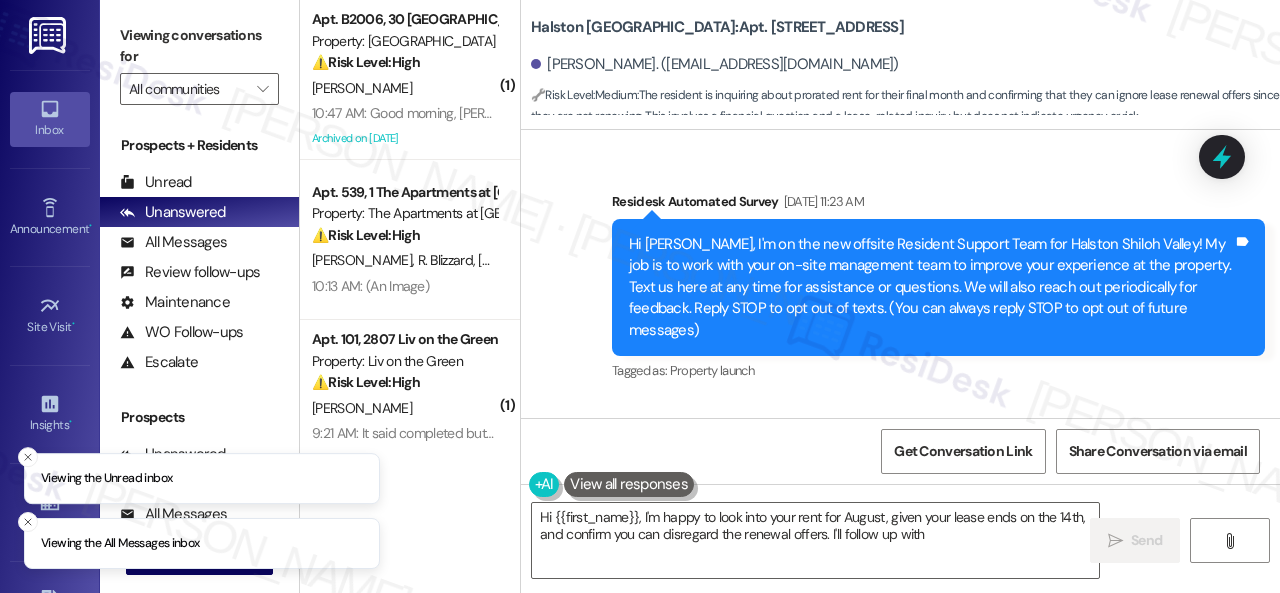 scroll, scrollTop: 0, scrollLeft: 0, axis: both 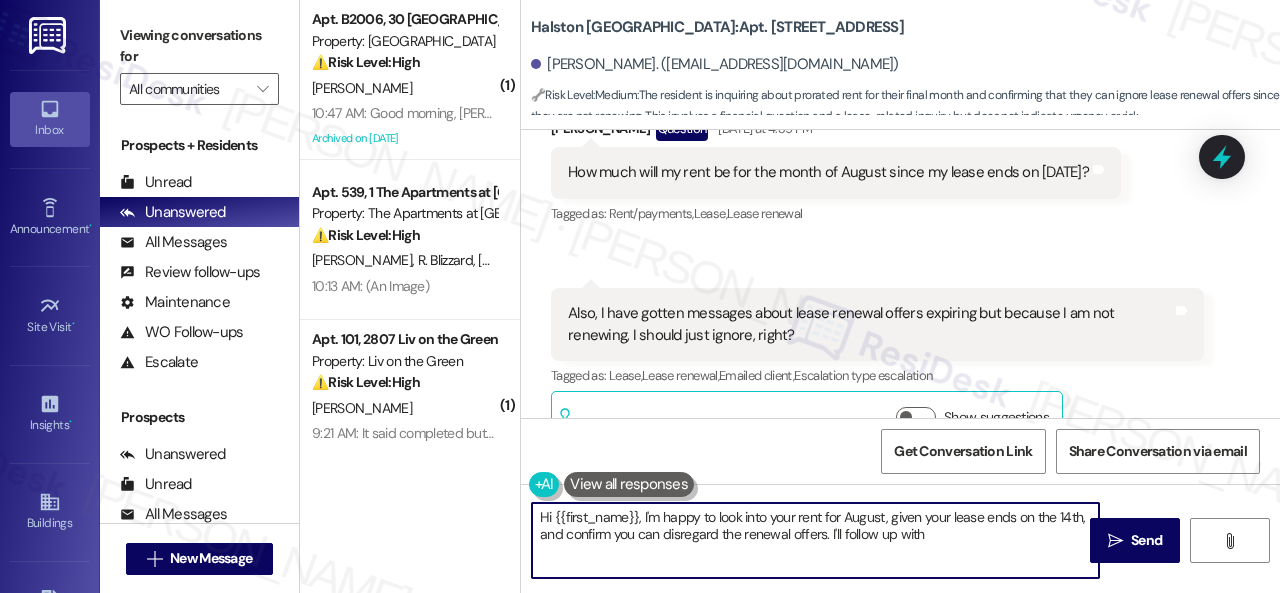 drag, startPoint x: 1028, startPoint y: 527, endPoint x: 451, endPoint y: 468, distance: 580.0086 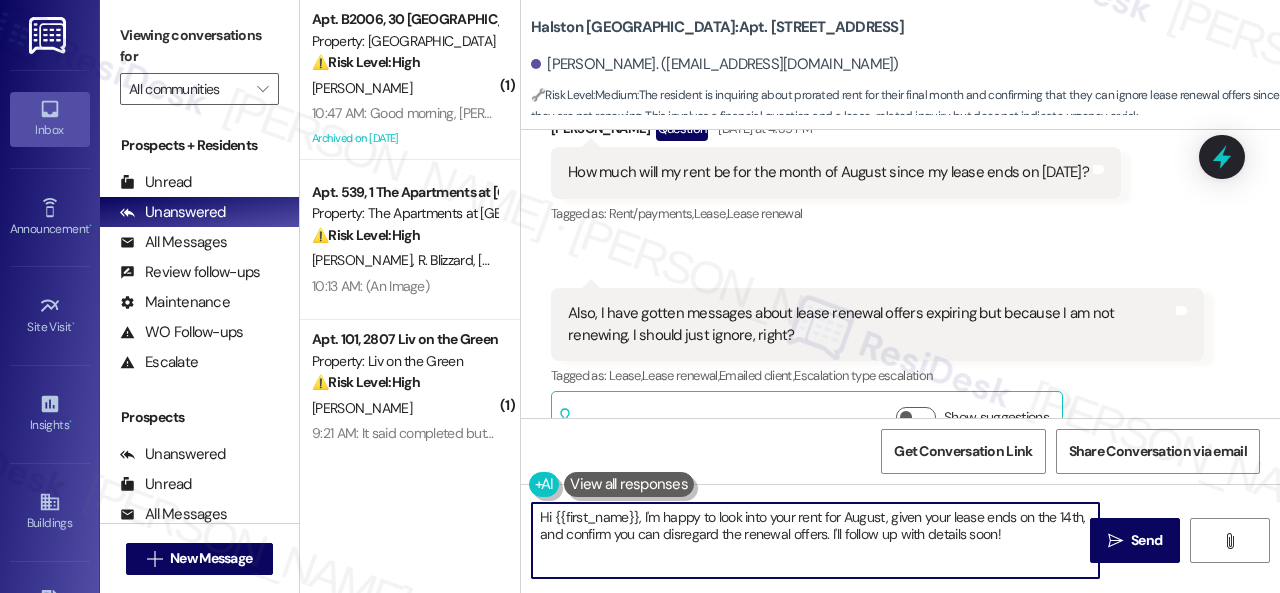 paste on "ey, I heard back from the team.
They said that you have not provided a written notice to vacate; you continue to receive renewal notices because no notice has been submitted. You are required to provide a 60-day notice to vacate. You will need to send a written notification to the office at your earliest convenience if you are moving out.
Let me know if you need anything else. Thank you!" 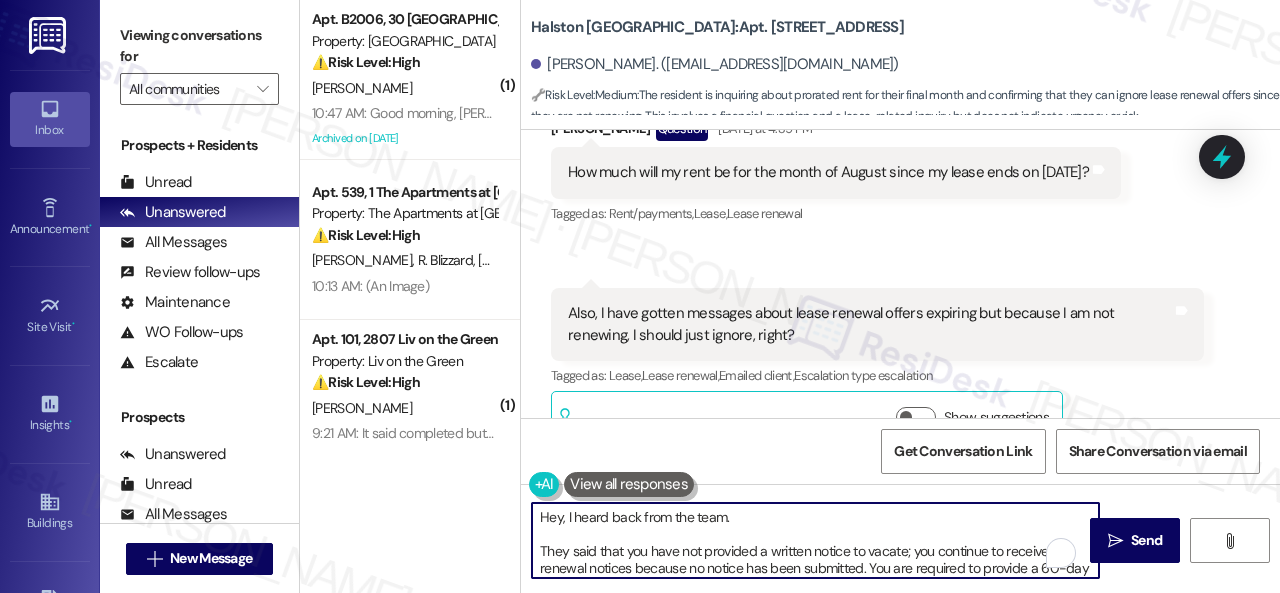 scroll, scrollTop: 0, scrollLeft: 0, axis: both 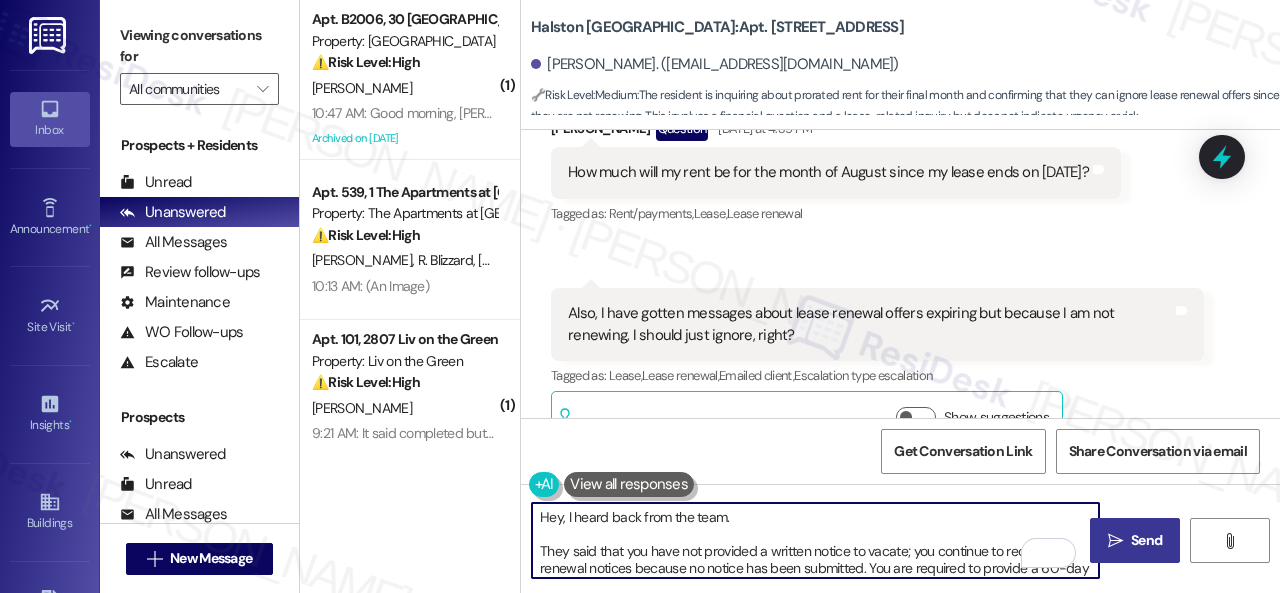 type on "Hey, I heard back from the team.
They said that you have not provided a written notice to vacate; you continue to receive renewal notices because no notice has been submitted. You are required to provide a 60-day notice to vacate. You will need to send a written notification to the office at your earliest convenience if you are moving out.
Let me know if you need anything else. Thank you!" 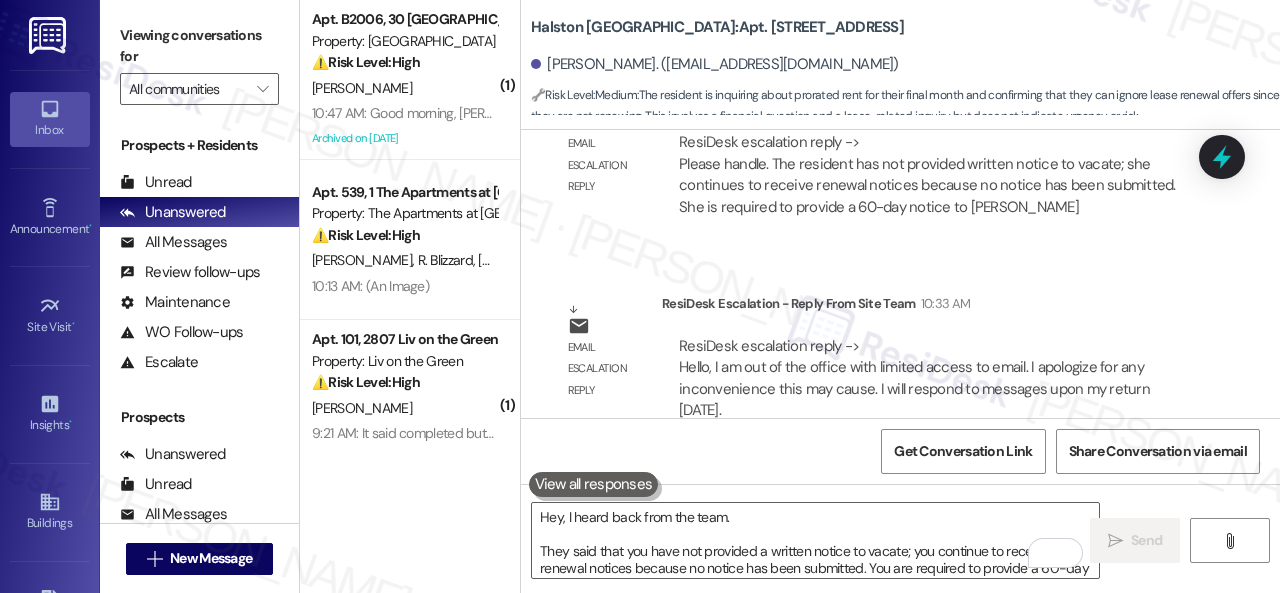 scroll, scrollTop: 13356, scrollLeft: 0, axis: vertical 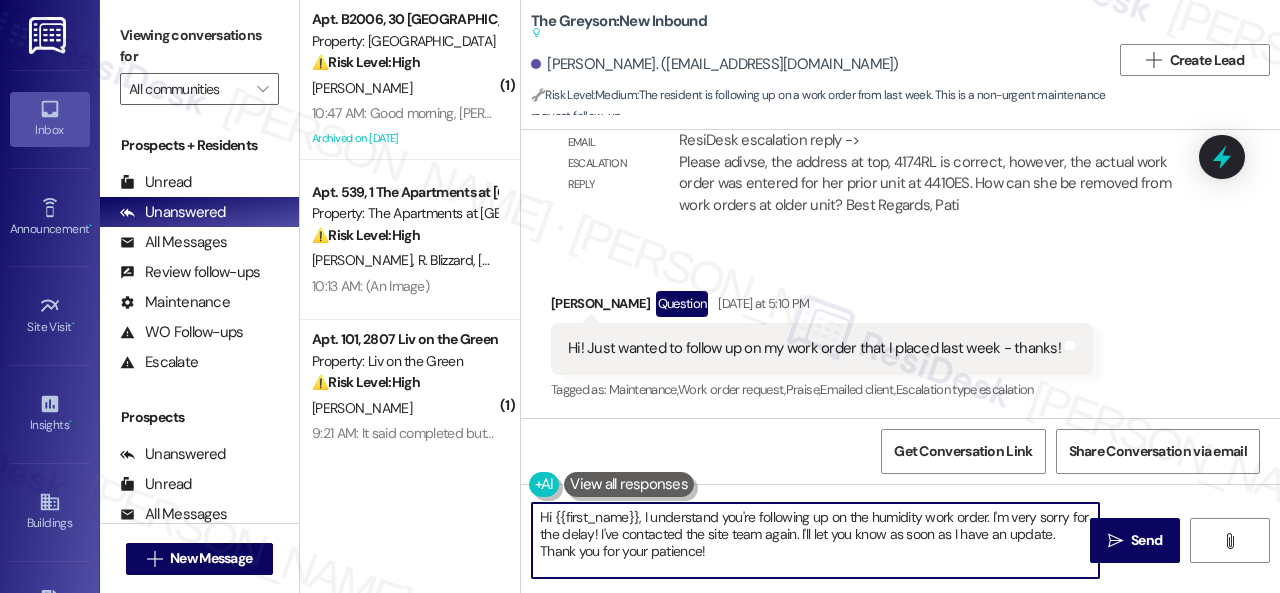 drag, startPoint x: 724, startPoint y: 555, endPoint x: 475, endPoint y: 483, distance: 259.20068 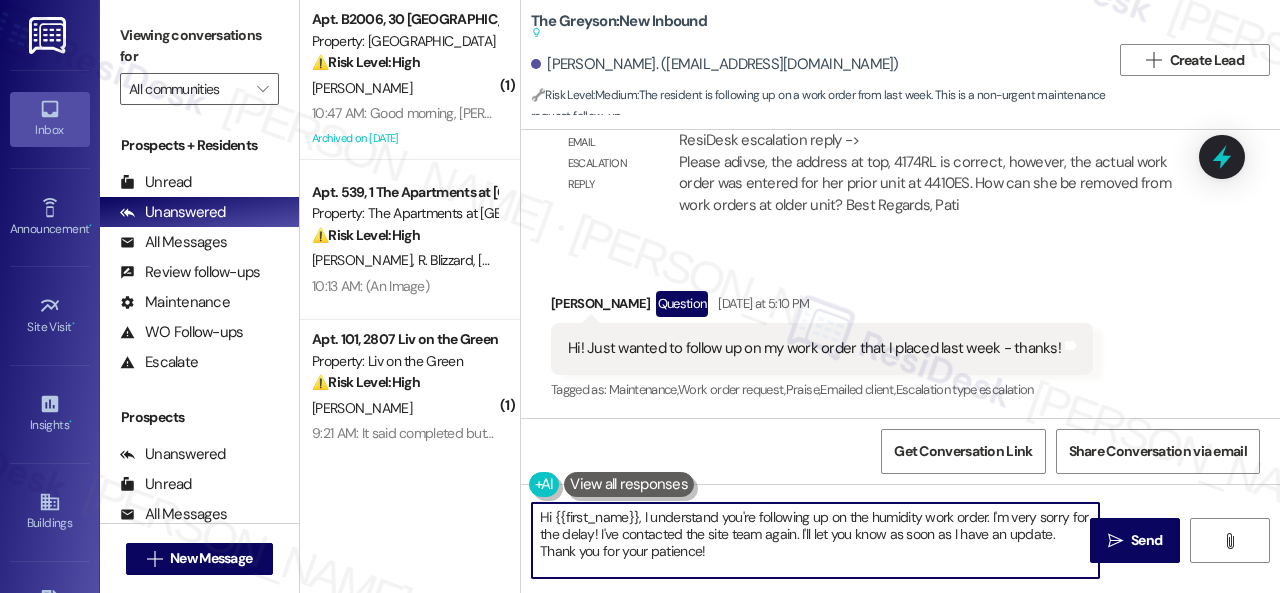 click on "( 1 ) Apt. B2006, 30 Lexington Property: [GEOGRAPHIC_DATA] ⚠️  Risk Level:  High The resident is questioning why the AC repair ticket was marked as complete. This could indicate the issue was not resolved or that there is a misunderstanding, requiring urgent attention to ensure resident comfort and prevent further escalation. [PERSON_NAME] 10:47 AM: Good morning, [PERSON_NAME]! Can you explain to me why the ticket that you created for the AC unit has been marked complete? 10:47 AM: Good morning, [PERSON_NAME]! Can you explain to me why the ticket that you created for the AC unit has been marked complete? Archived on [DATE] Apt. 539, 1 The Apartments at [GEOGRAPHIC_DATA] 501 Property: The Apartments at [GEOGRAPHIC_DATA] 501 ⚠️  Risk Level:  High The resident's thermostat is set to emergency heat, which is likely less efficient than regular heating. This is a maintenance issue that could lead to higher utility bills for the resident and potential damage to the system if used improperly for an extended period. [PERSON_NAME] [PERSON_NAME] [PERSON_NAME] (" at bounding box center (790, 296) 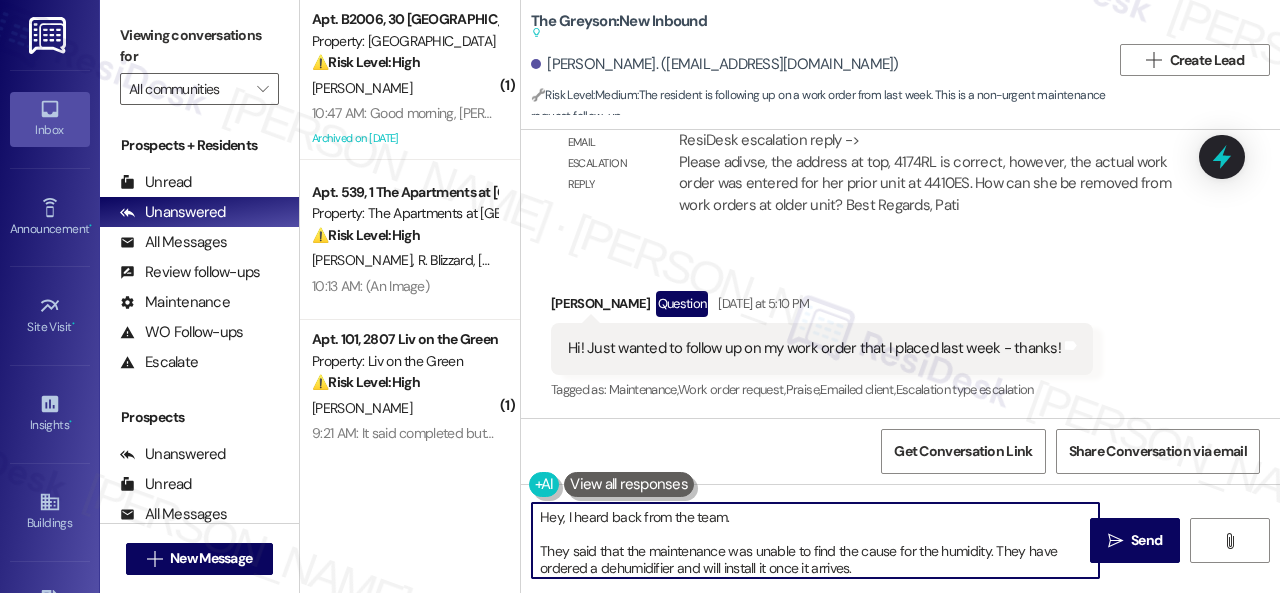 scroll, scrollTop: 50, scrollLeft: 0, axis: vertical 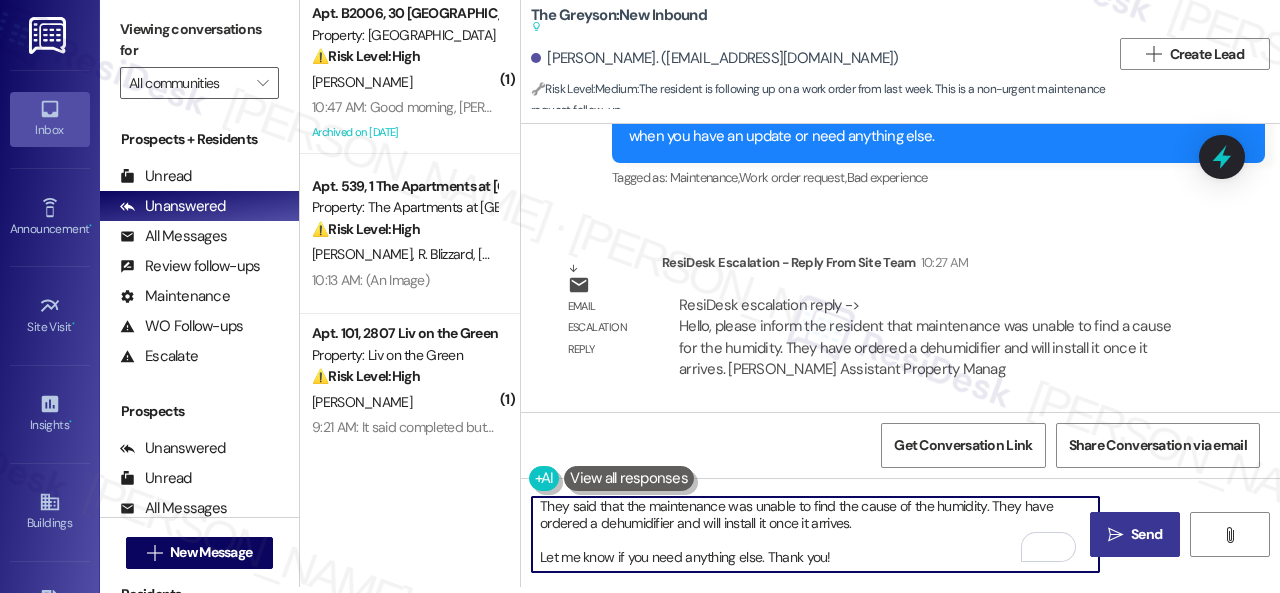type on "Hey, I heard back from the team.
They said that the maintenance was unable to find the cause of the humidity. They have ordered a dehumidifier and will install it once it arrives.
Let me know if you need anything else. Thank you!" 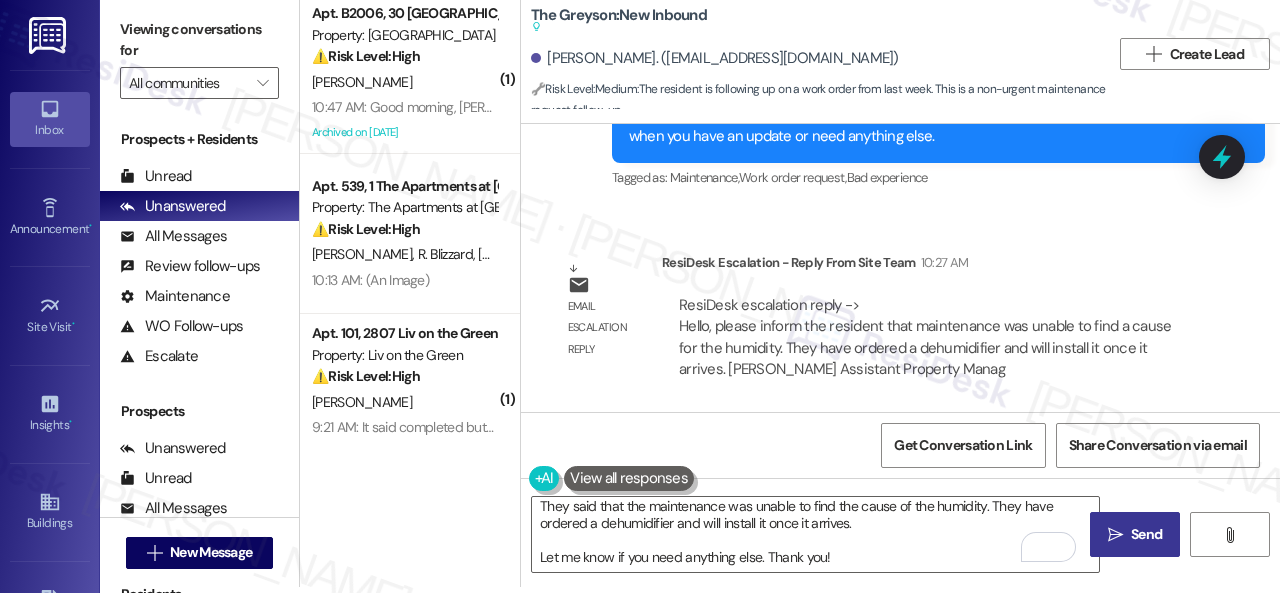 click on " Send" at bounding box center (1135, 534) 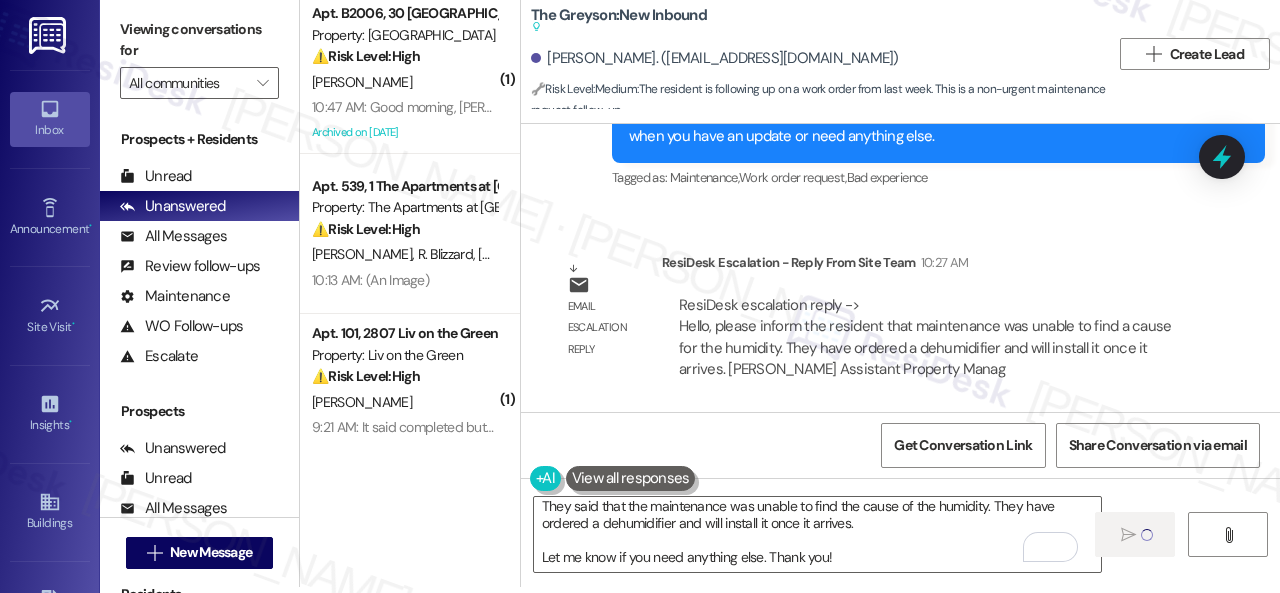 type 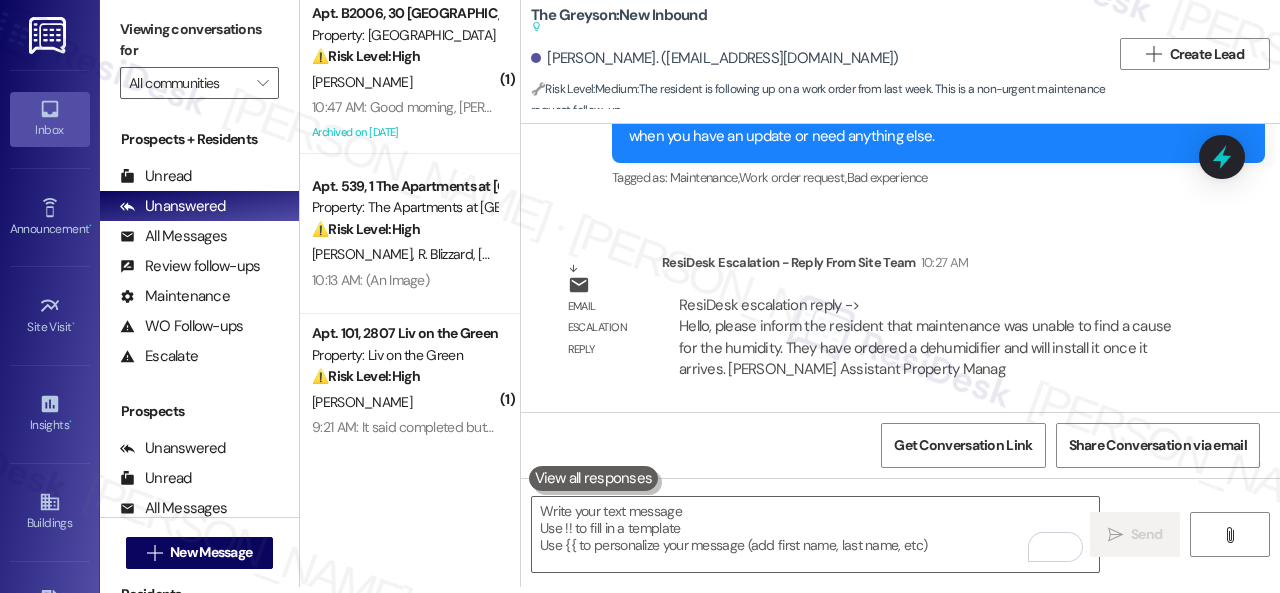 scroll, scrollTop: 0, scrollLeft: 0, axis: both 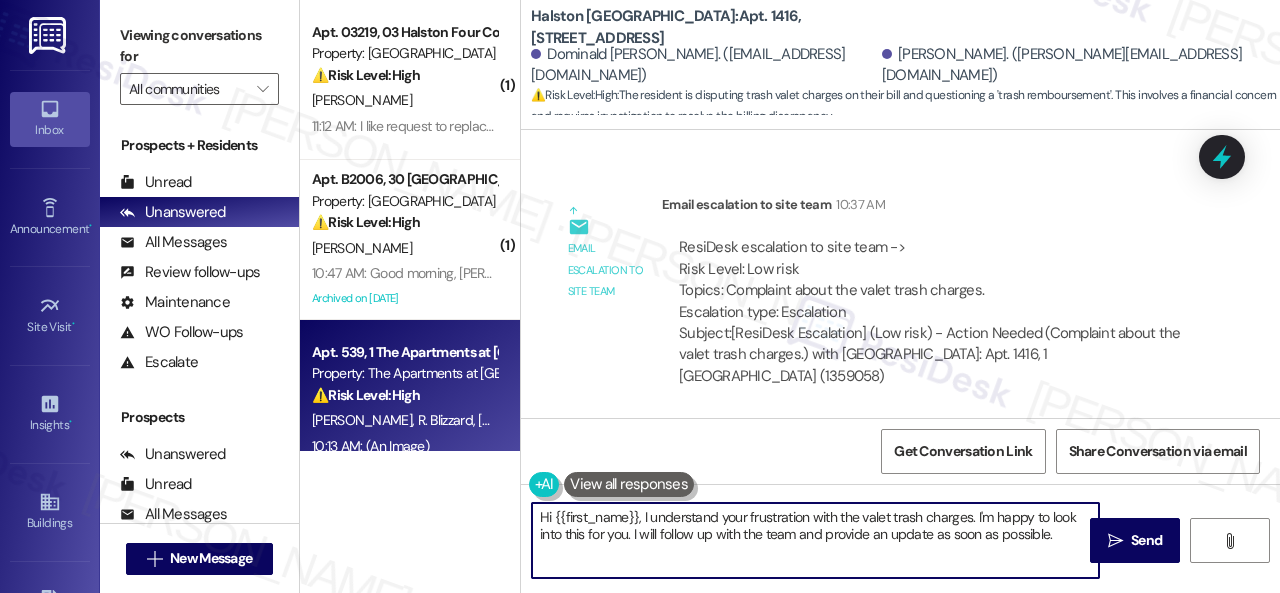 click on "( 1 ) Apt. 03219, 03 Halston Four Corners Property: Halston Four Corners ⚠️  Risk Level:  High The resident is requesting a replacement for their main door lock because it is difficult to turn the key, and they are afraid it will break. This is a security concern and could potentially lead to a lockout situation, requiring urgent attention. S. Nedoba 11:12 AM: I like request to replace my main door lock if is possible? Sometimes giving me hard time turning my key and I'm afraid to break the key. Is it possible to get a new one before it breaks? Please let me know, thank you.   11:12 AM: I like request to replace my main door lock if is possible? Sometimes giving me hard time turning my key and I'm afraid to break the key. Is it possible to get a new one before it breaks? Please let me know, thank you.   ( 1 ) Apt. B2006, 30 Lexington Property: Lexington ⚠️  Risk Level:  High B. Alcorn Archived on 07/23/2025 Apt. 539, 1 The Apartments at Midtown 501 Property: The Apartments at Midtown 501 ⚠️ High (" at bounding box center [790, 296] 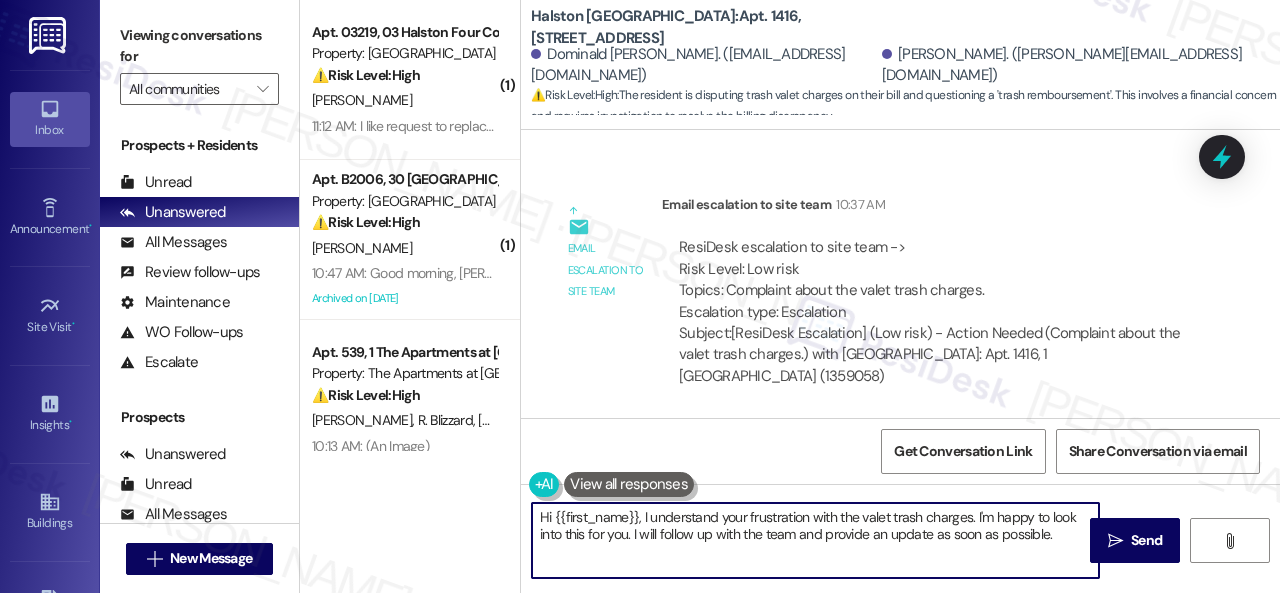 paste on "ey, I heard back from the team.
They advised you to refer to your utility addendum for questions regarding your utility billing. Trash valet is not optional. All residents are informed of the additional monthly fees during the application process, upon receipt of their welcome letter, and while signing their lease.
Let me know if you need anything else. Thank you!" 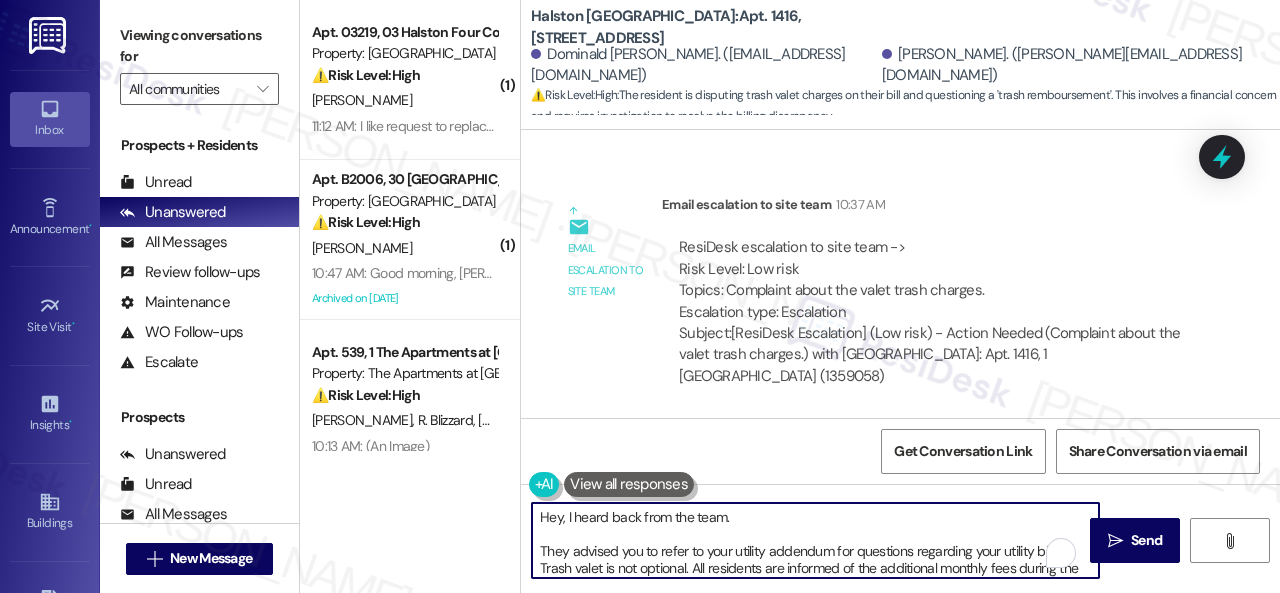 scroll, scrollTop: 0, scrollLeft: 0, axis: both 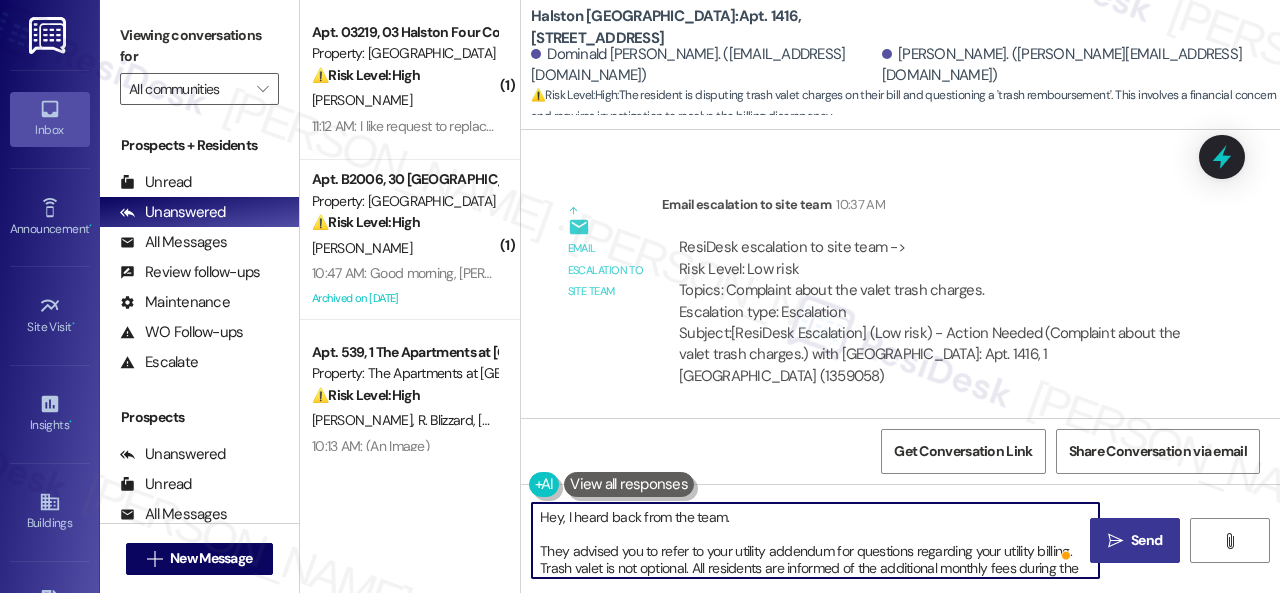 type on "Hey, I heard back from the team.
They advised you to refer to your utility addendum for questions regarding your utility billing. Trash valet is not optional. All residents are informed of the additional monthly fees during the application process, upon receipt of their welcome letter, and while signing their lease.
Let me know if you need anything else. Thank you!" 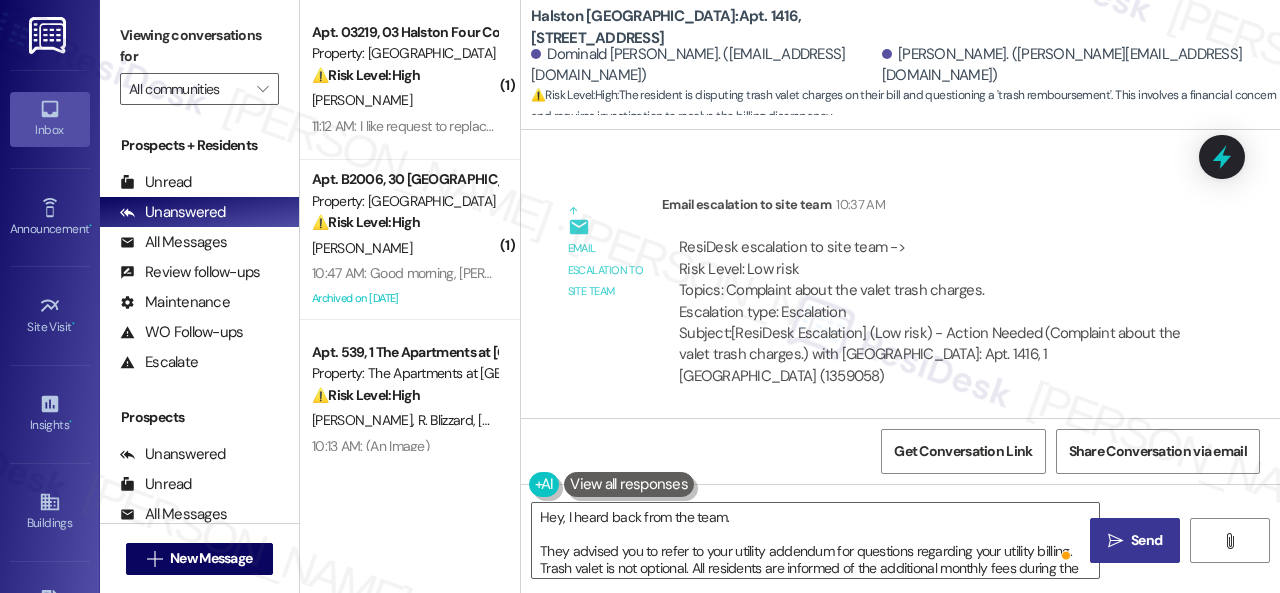 click on "Send" at bounding box center (1146, 540) 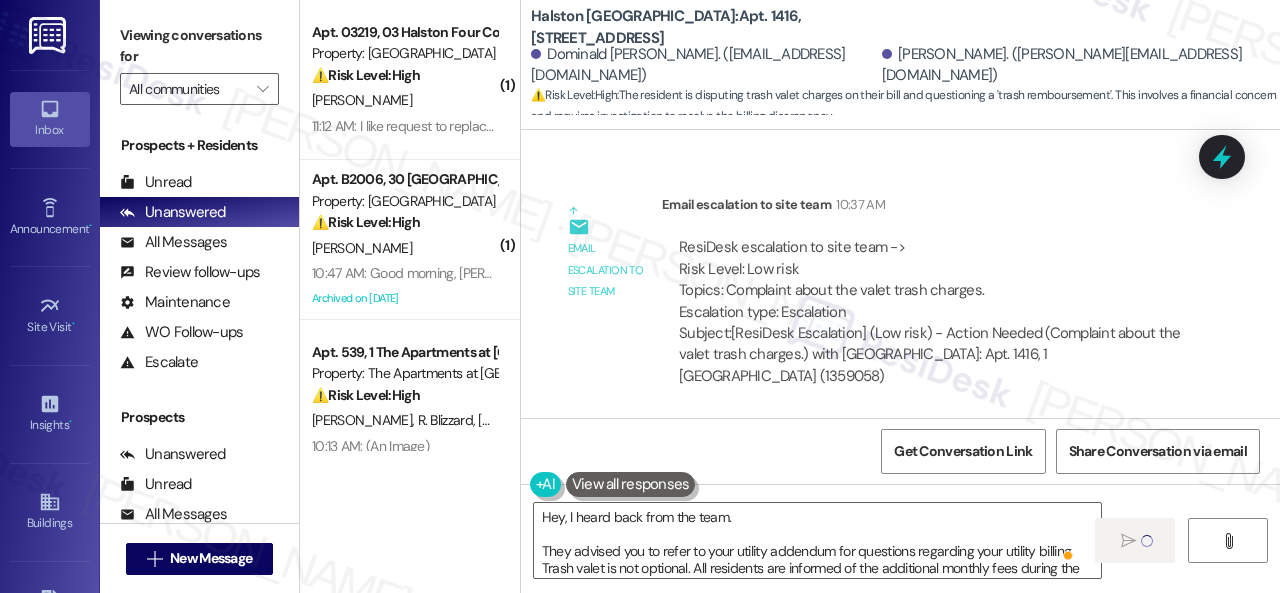 type 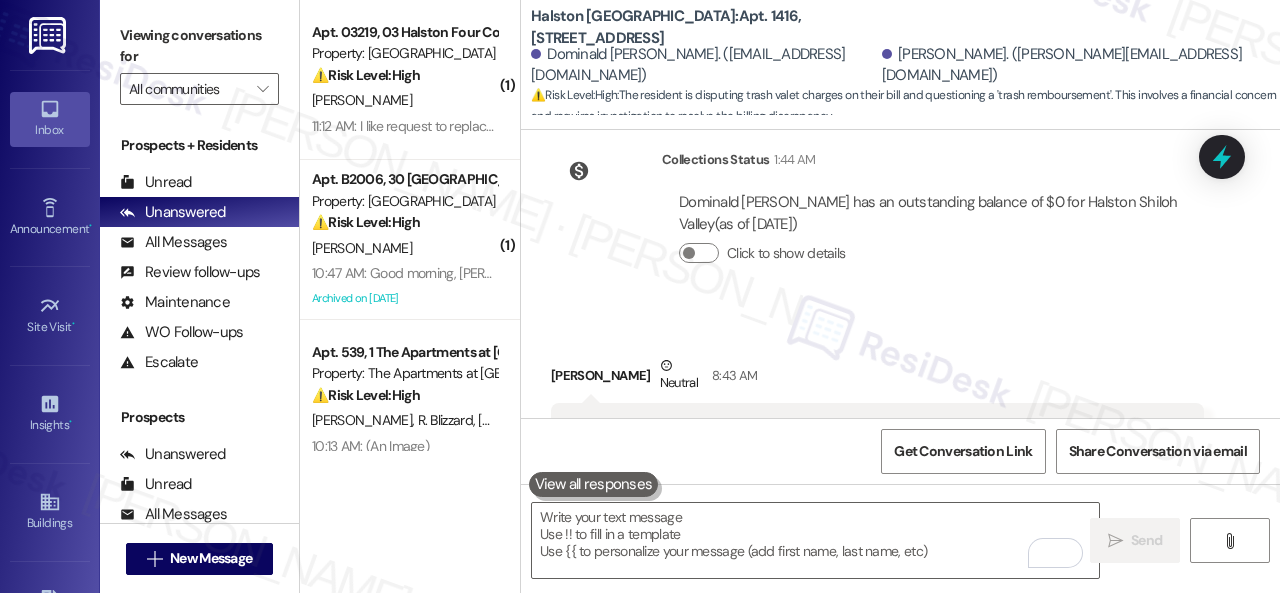 scroll, scrollTop: 7389, scrollLeft: 0, axis: vertical 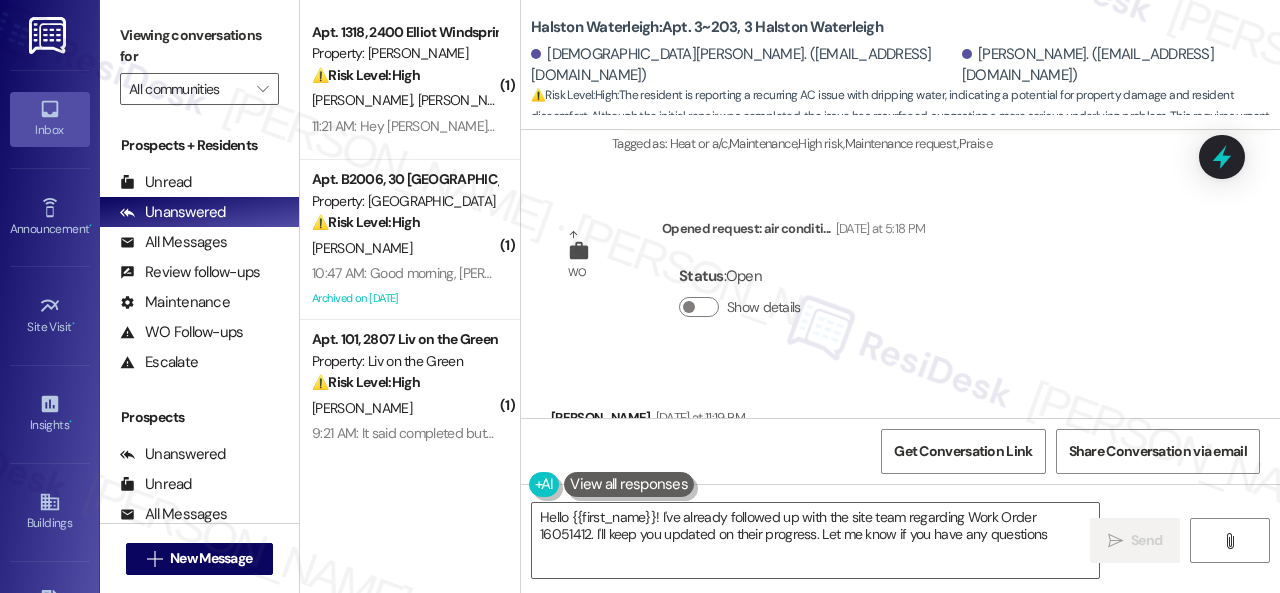 type on "Hello {{first_name}}! I've already followed up with the site team regarding Work Order 16051412. I'll keep you updated on their progress. Let me know if you have any questions!" 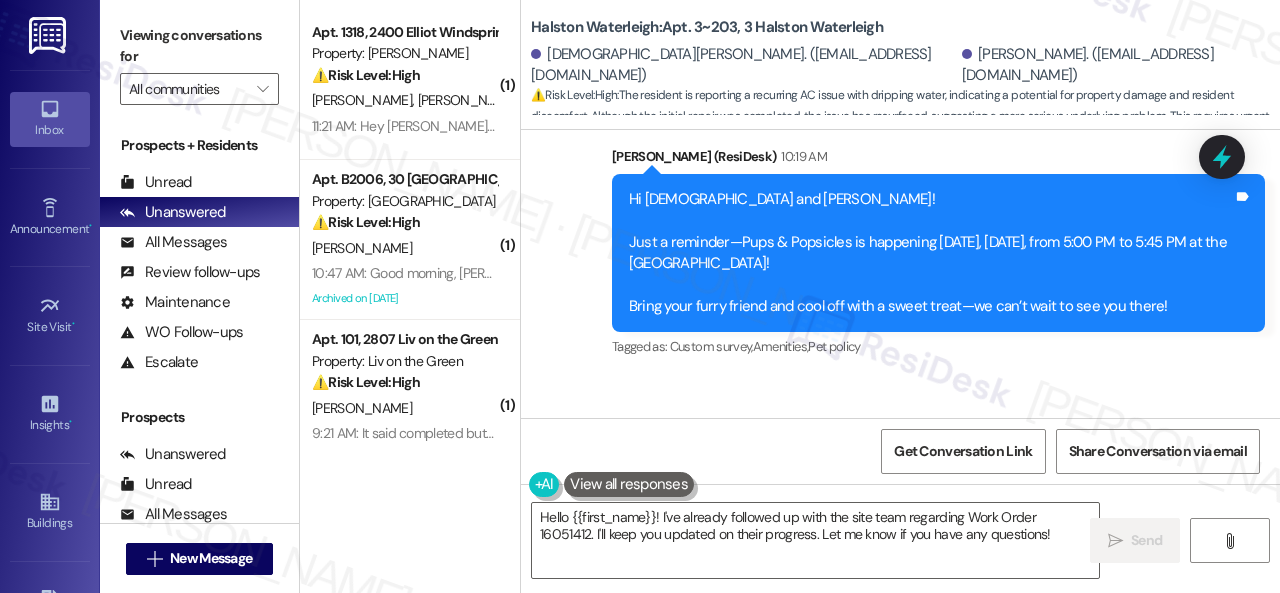 scroll, scrollTop: 53044, scrollLeft: 0, axis: vertical 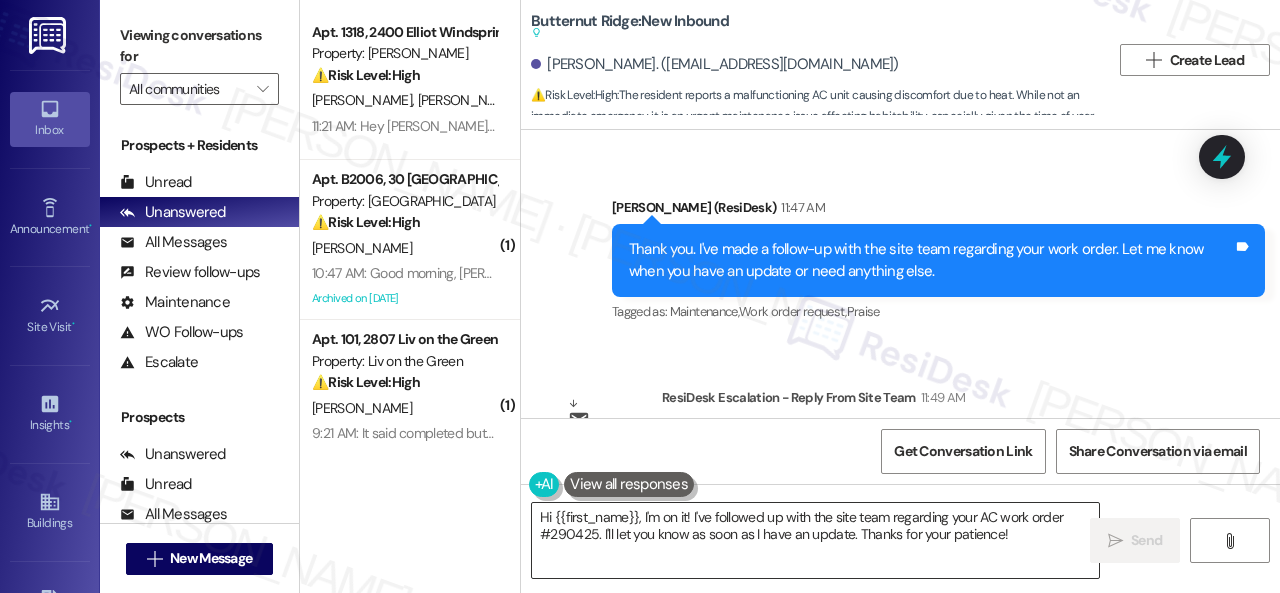 click on "Hi {{first_name}}, I'm on it! I've followed up with the site team regarding your AC work order #290425. I'll let you know as soon as I have an update. Thanks for your patience!" at bounding box center [815, 540] 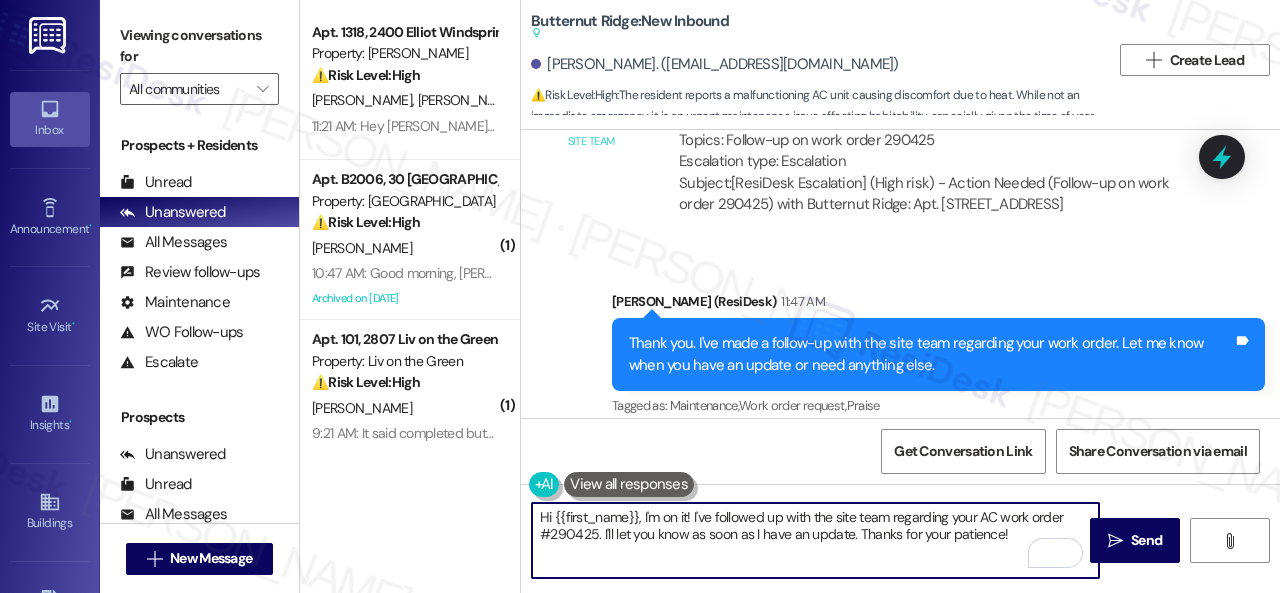 scroll, scrollTop: 10607, scrollLeft: 0, axis: vertical 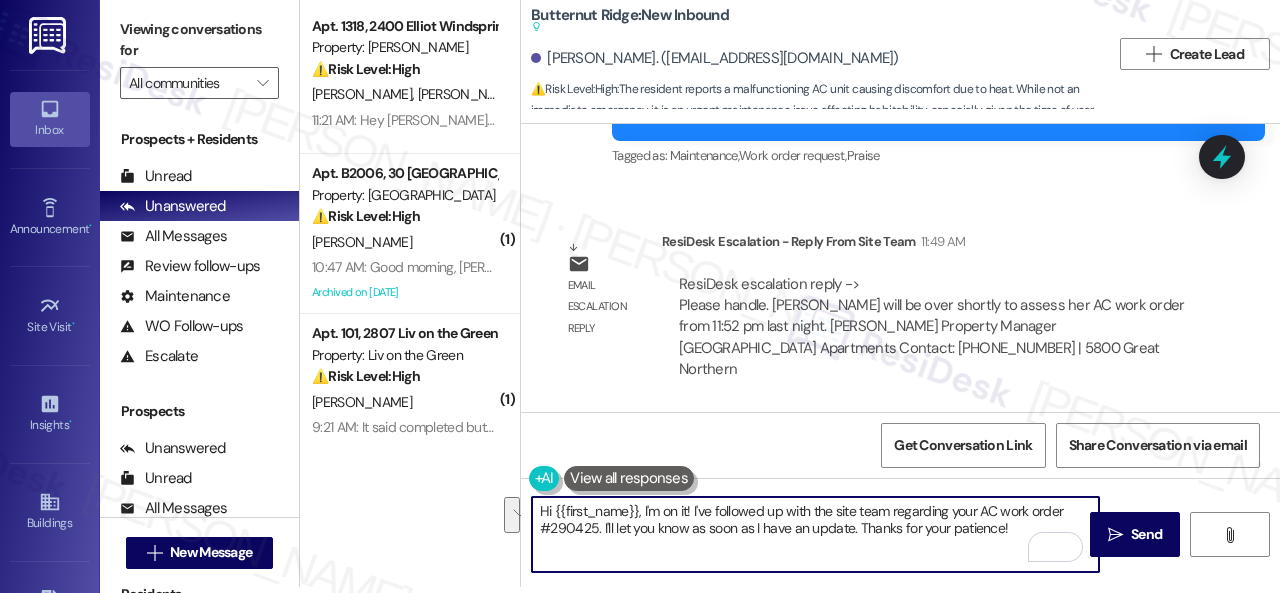 drag, startPoint x: 1008, startPoint y: 529, endPoint x: 644, endPoint y: 499, distance: 365.23416 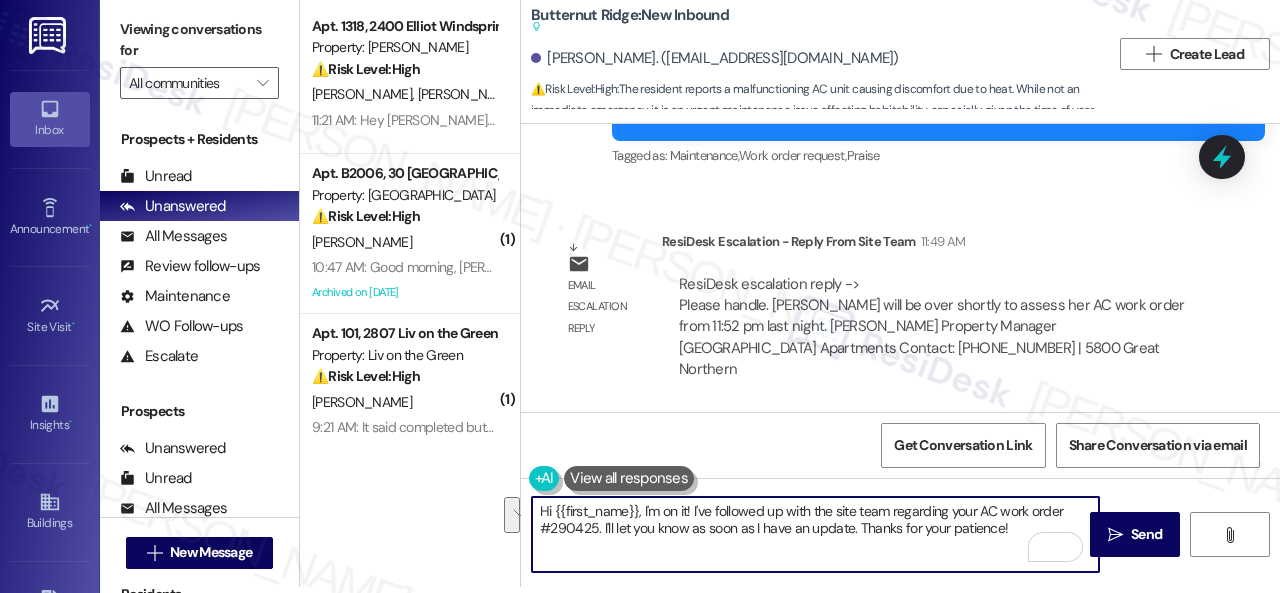 click on "Hi {{first_name}}, I'm on it! I've followed up with the site team regarding your AC work order #290425. I'll let you know as soon as I have an update. Thanks for your patience!" at bounding box center [815, 534] 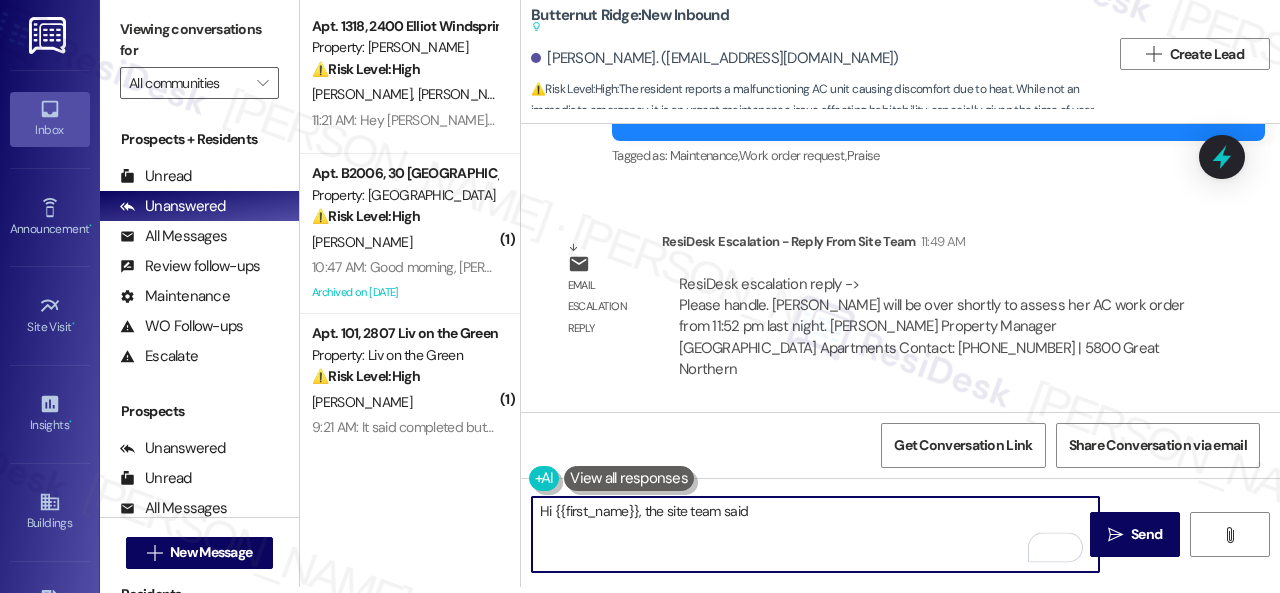 paste on "[PERSON_NAME] will be over shortly to assess her AC work order" 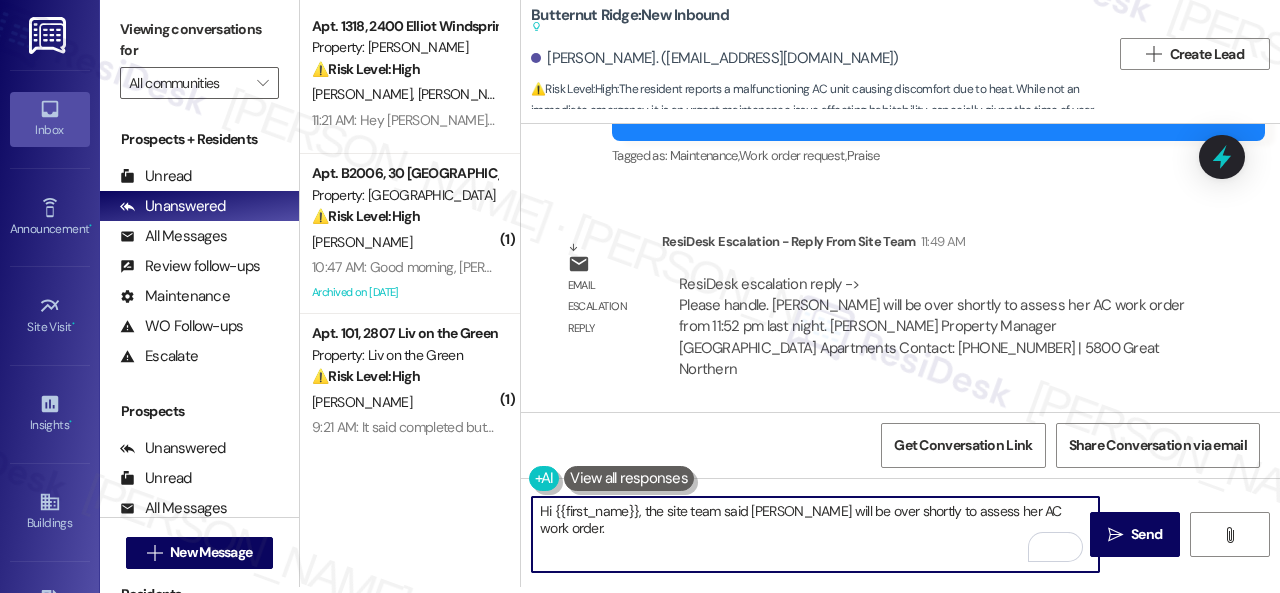click on "Hi {{first_name}}, the site team said [PERSON_NAME] will be over shortly to assess her AC work order." at bounding box center (815, 534) 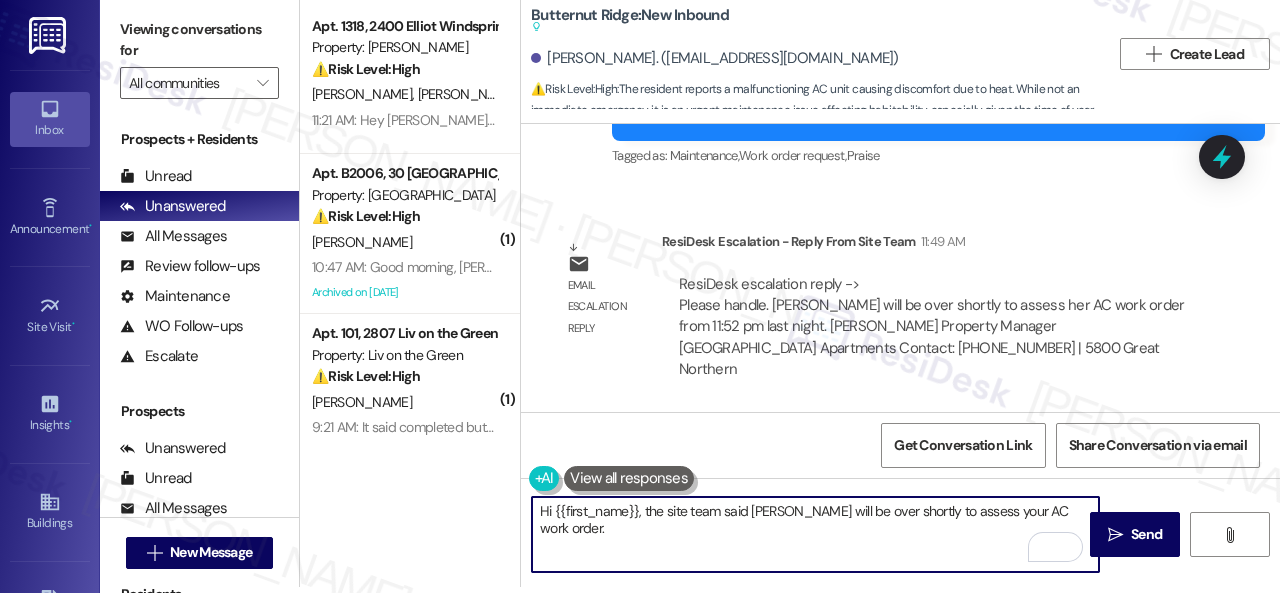 click on "Hi {{first_name}}, the site team said [PERSON_NAME] will be over shortly to assess your AC work order." at bounding box center (815, 534) 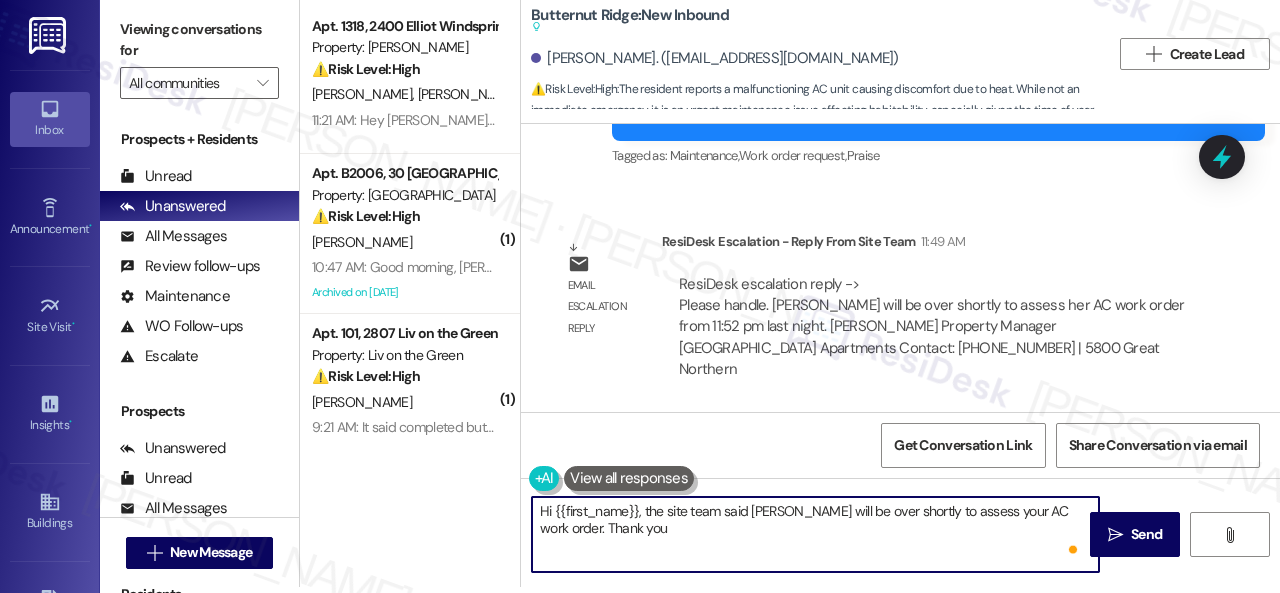 type on "Hi {{first_name}}, the site team said [PERSON_NAME] will be over shortly to assess your AC work order. Thank you!" 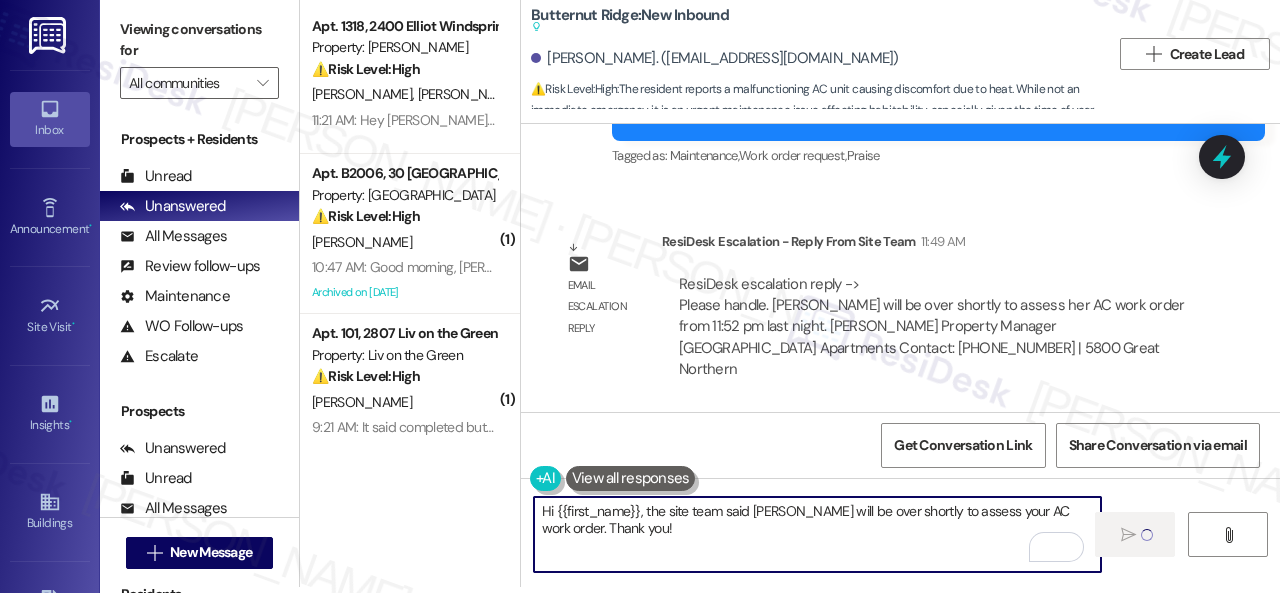type 